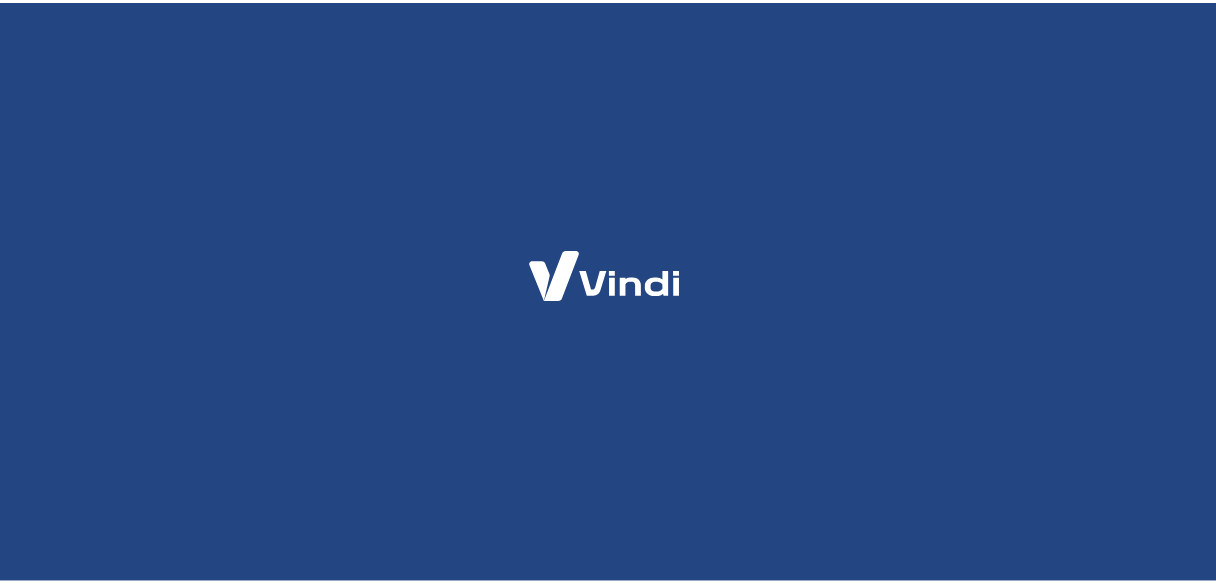 scroll, scrollTop: 0, scrollLeft: 0, axis: both 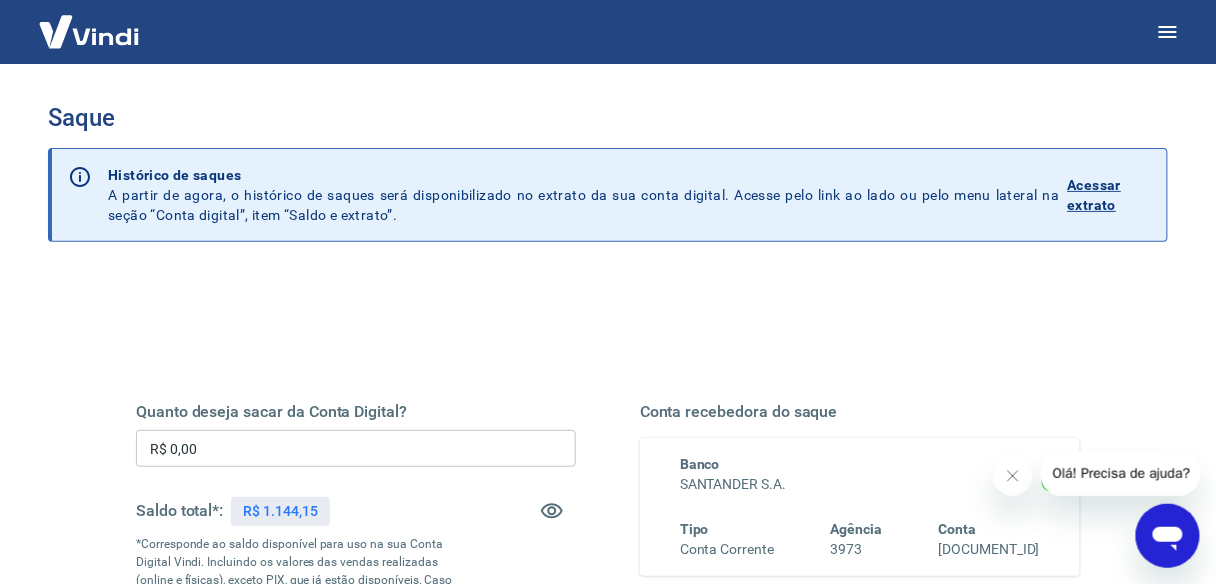 click on "R$ 0,00" at bounding box center [356, 448] 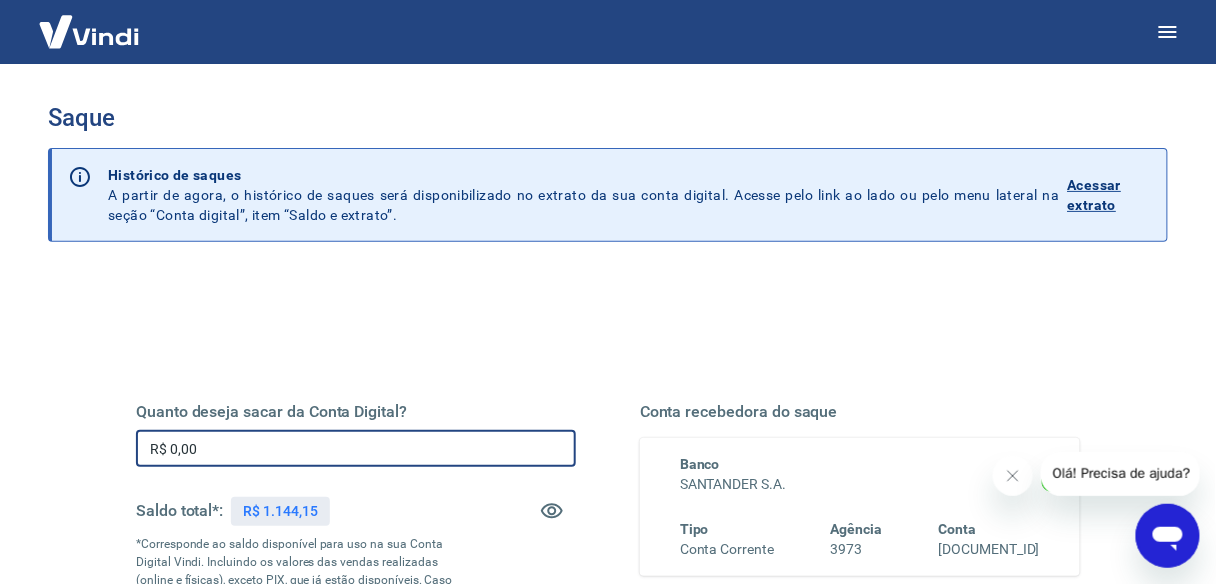 click on "R$ 0,00" at bounding box center (356, 448) 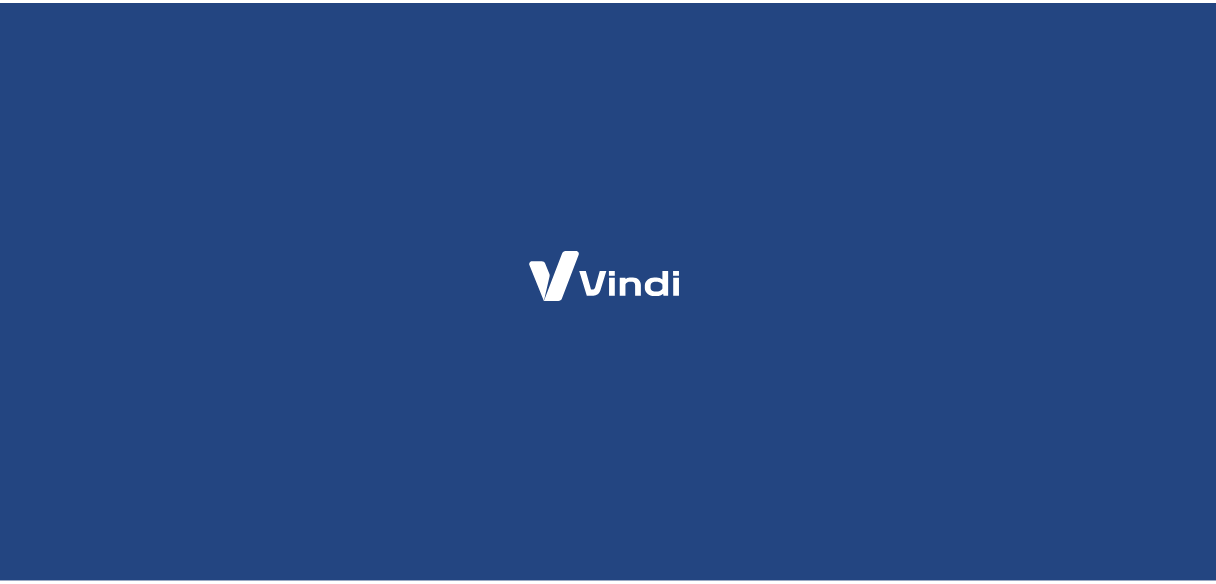 scroll, scrollTop: 0, scrollLeft: 0, axis: both 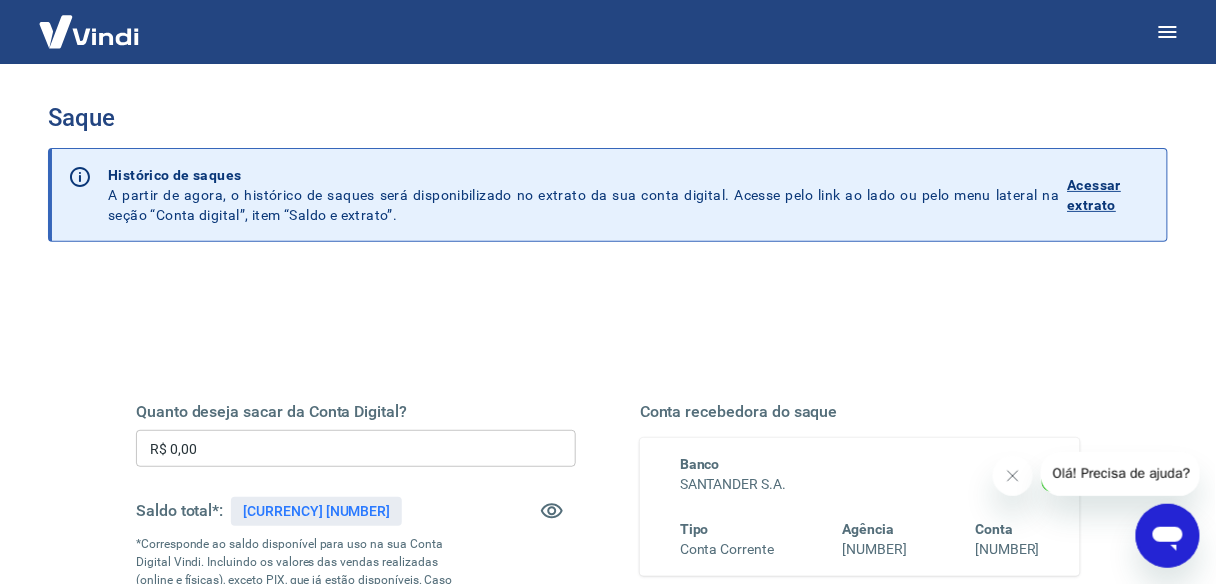 click on "Histórico de saques   A partir de agora, o histórico de saques será disponibilizado no extrato da sua conta digital. Acesse pelo link ao lado ou pelo menu lateral na seção “Conta digital”, item “Saldo e extrato”." at bounding box center (584, 195) 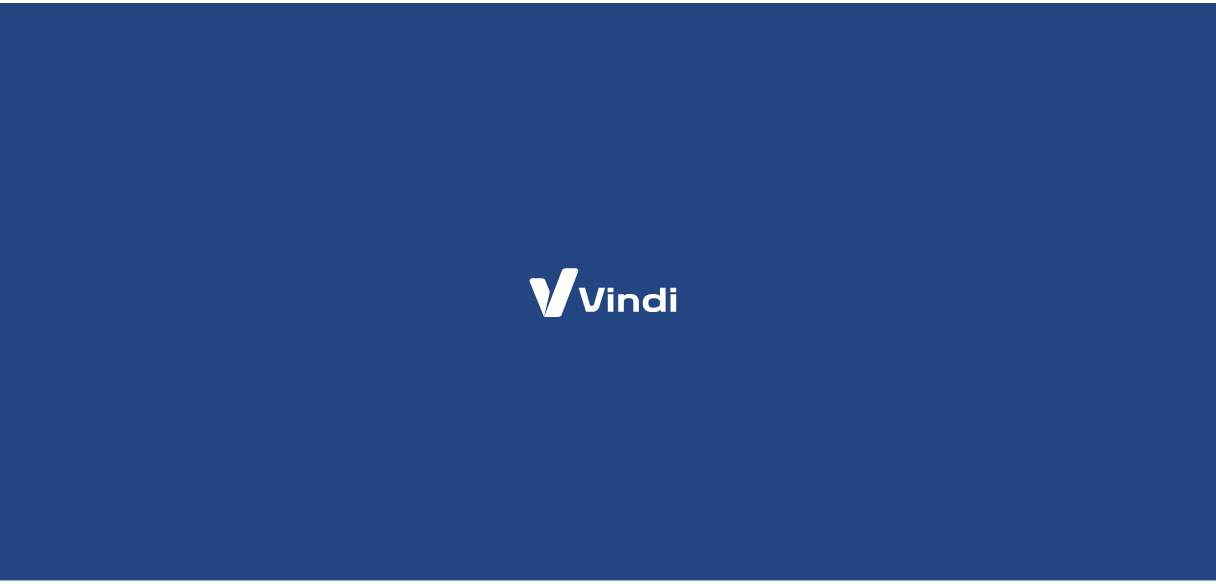 scroll, scrollTop: 0, scrollLeft: 0, axis: both 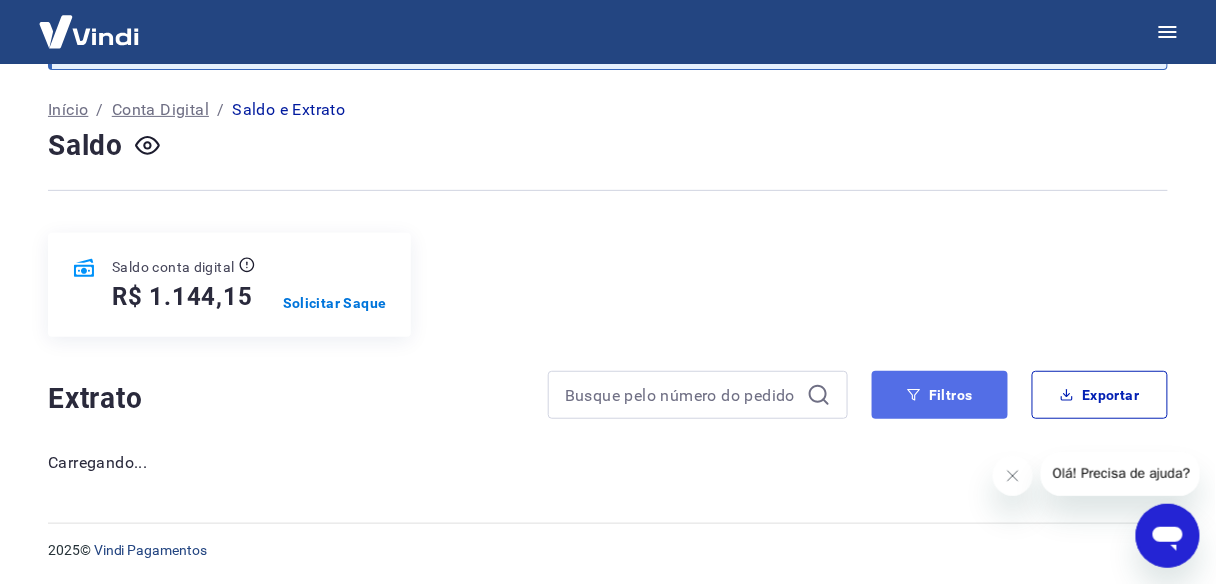 click on "Filtros" at bounding box center (940, 395) 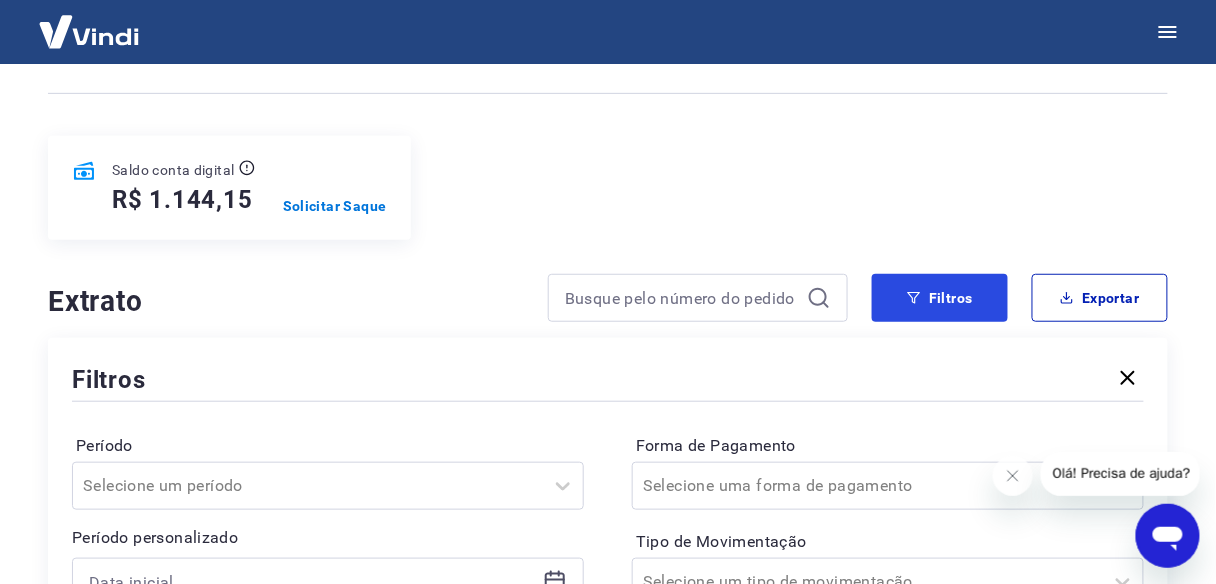 scroll, scrollTop: 412, scrollLeft: 0, axis: vertical 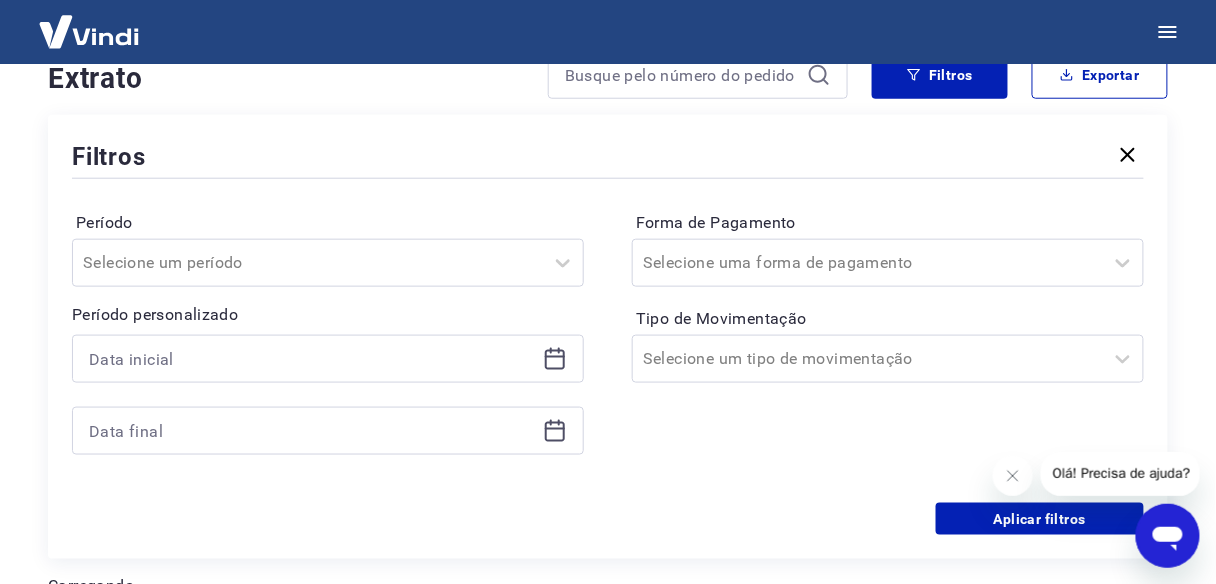 click 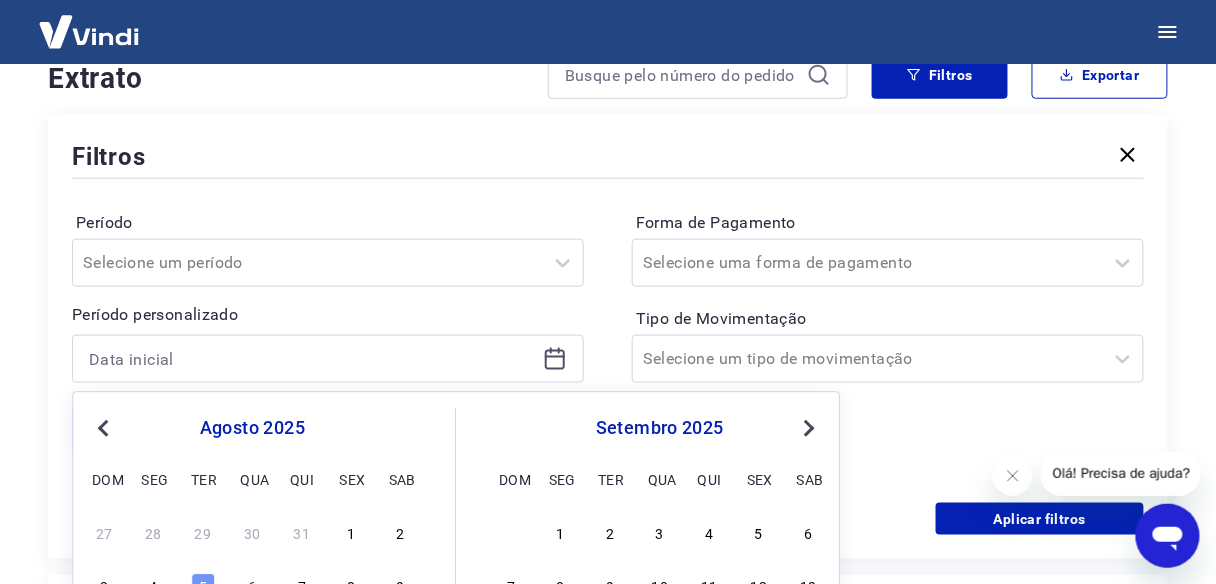click on "Previous Month" at bounding box center [105, 427] 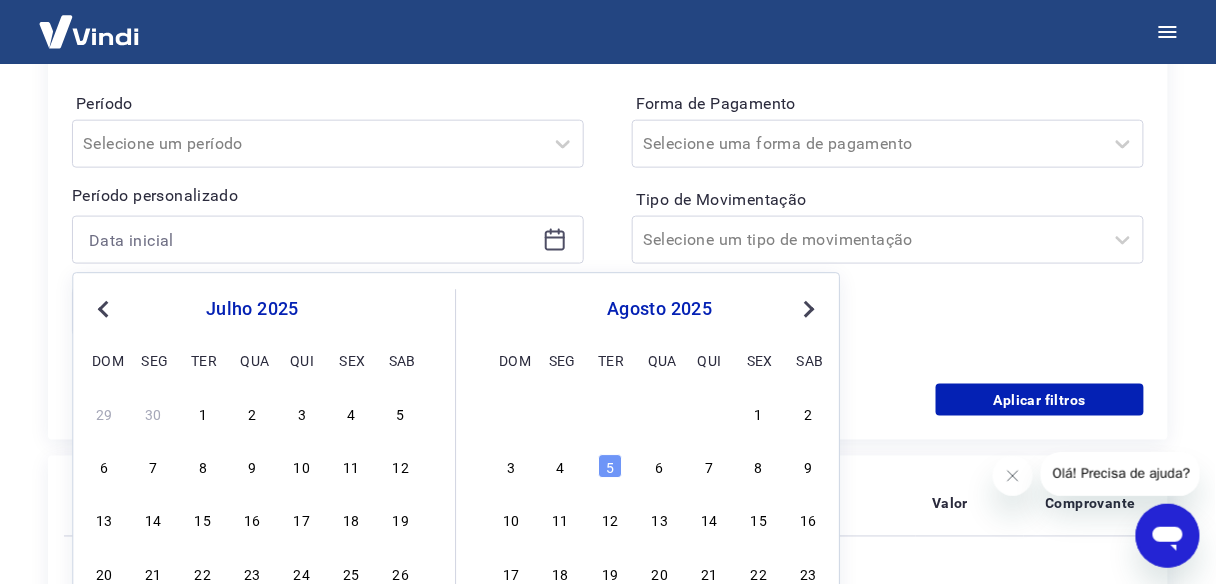 scroll, scrollTop: 652, scrollLeft: 0, axis: vertical 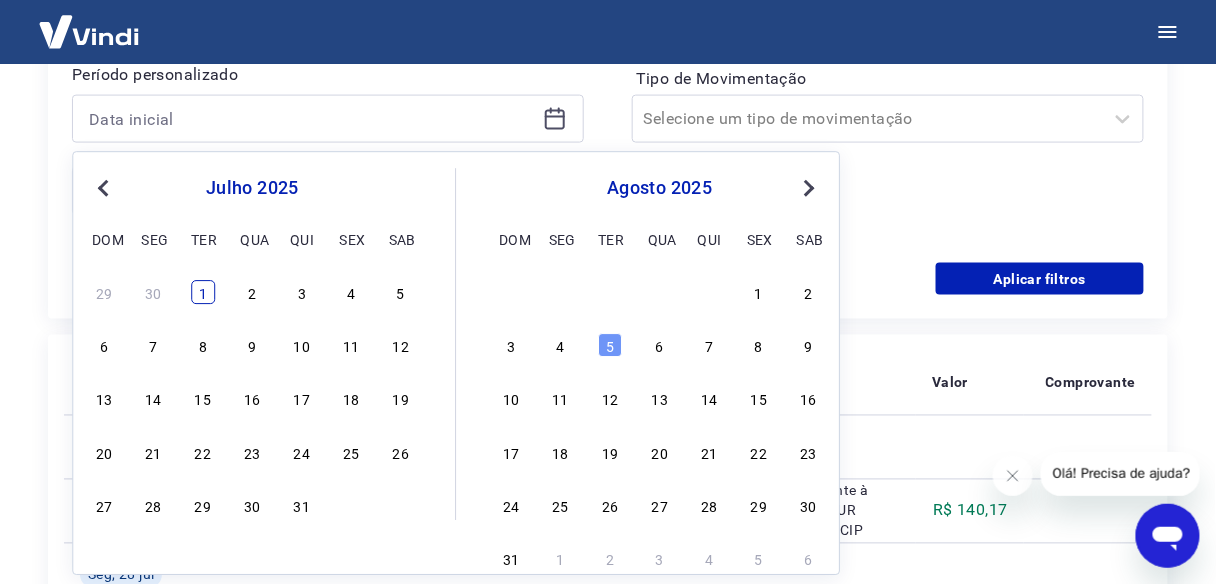 click on "1" at bounding box center (203, 293) 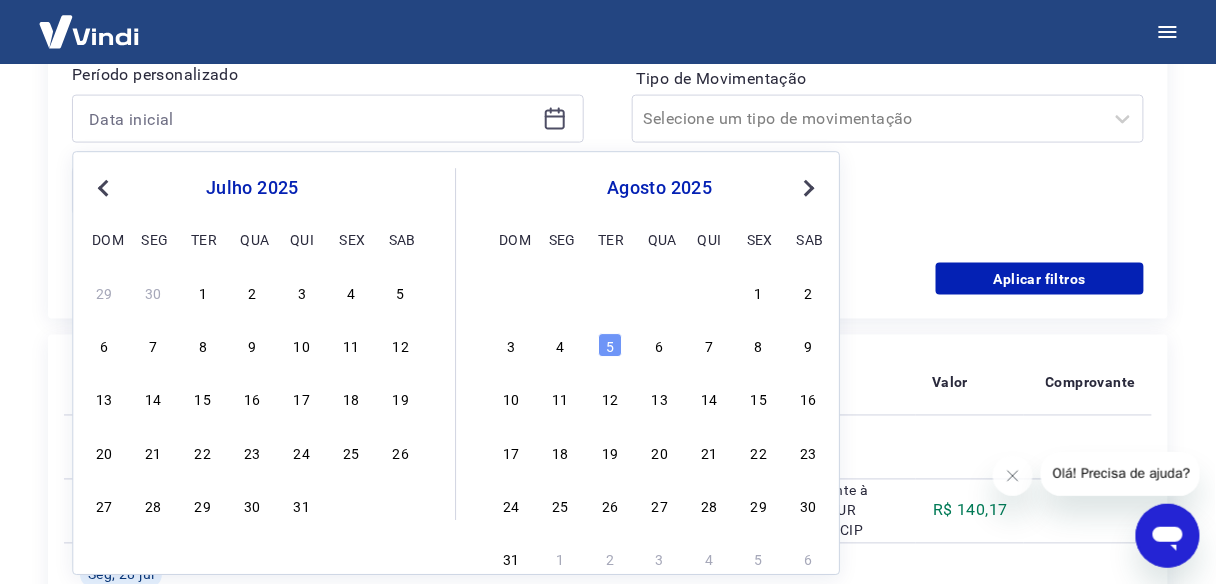 type on "01/07/2025" 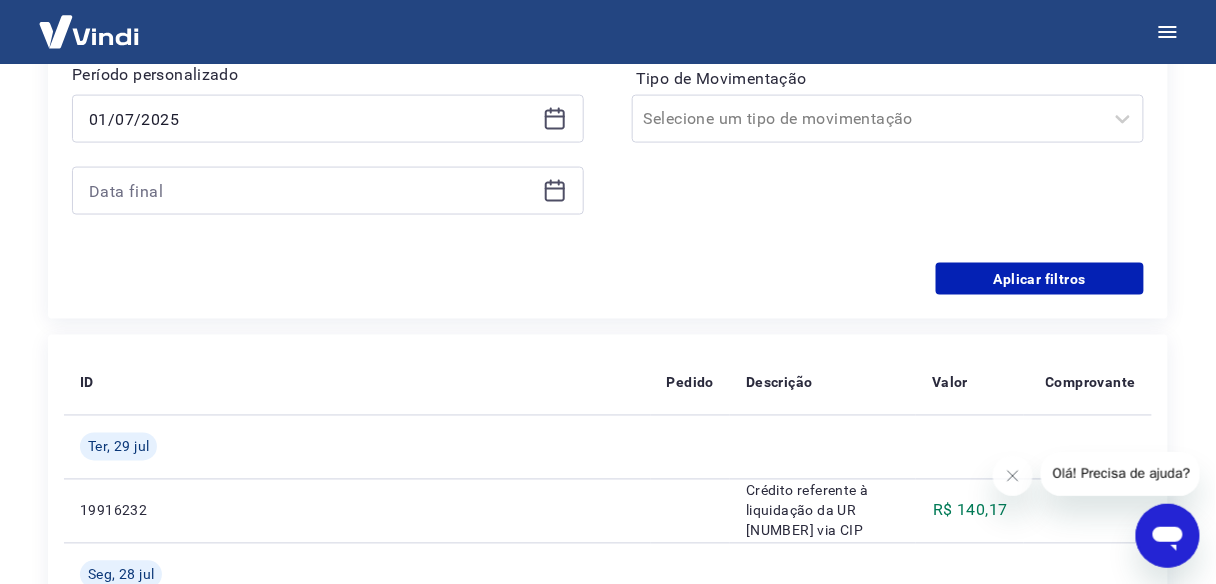 click 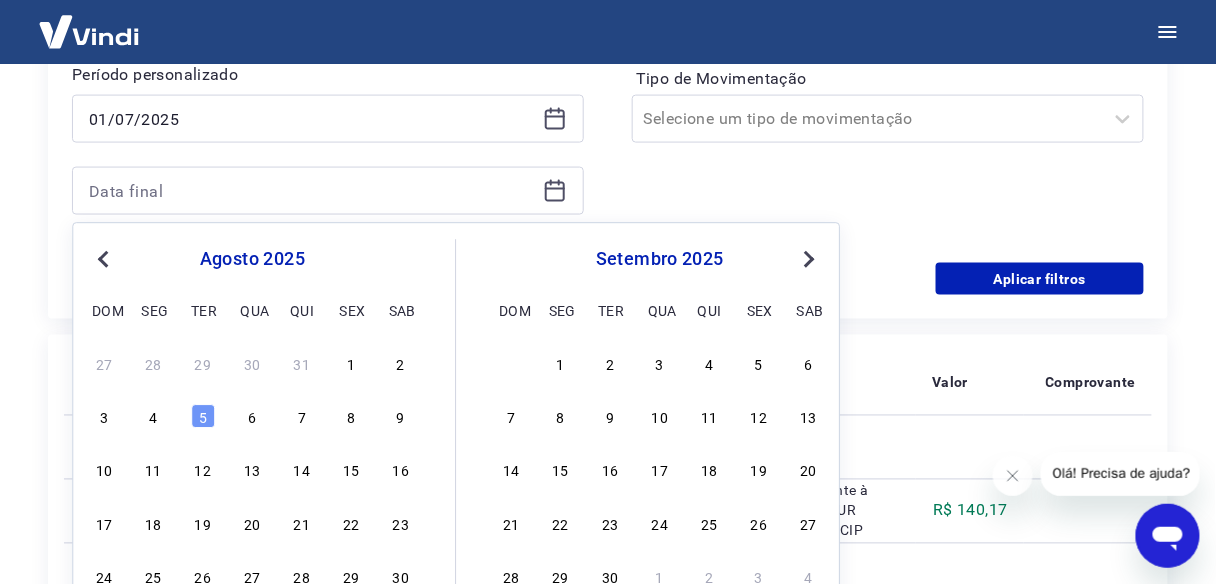 click on "Previous Month" at bounding box center (105, 258) 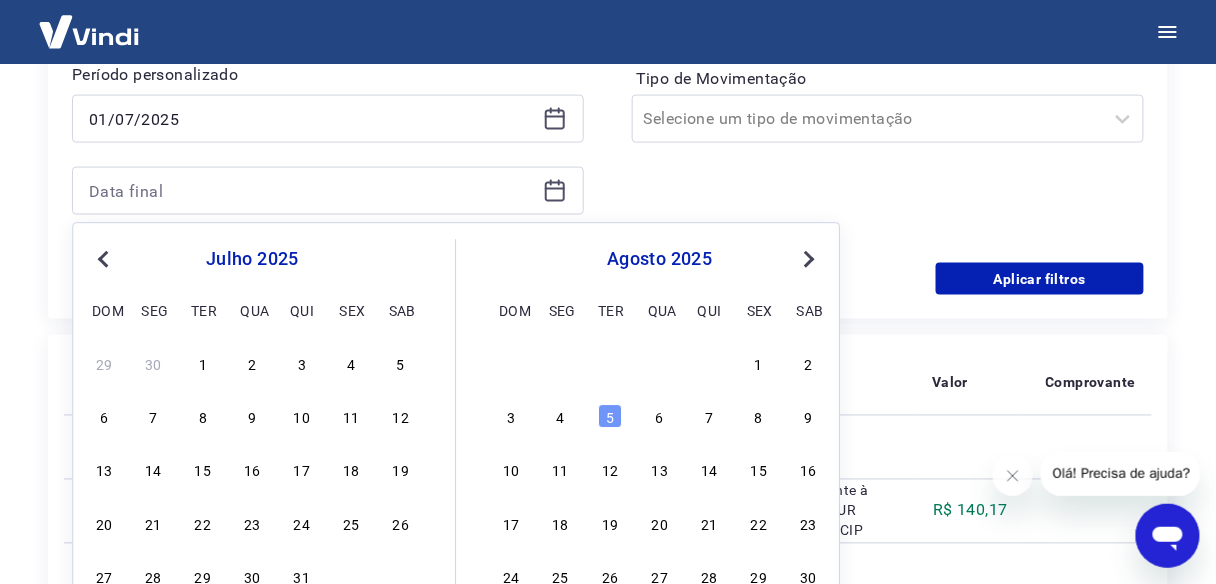 scroll, scrollTop: 892, scrollLeft: 0, axis: vertical 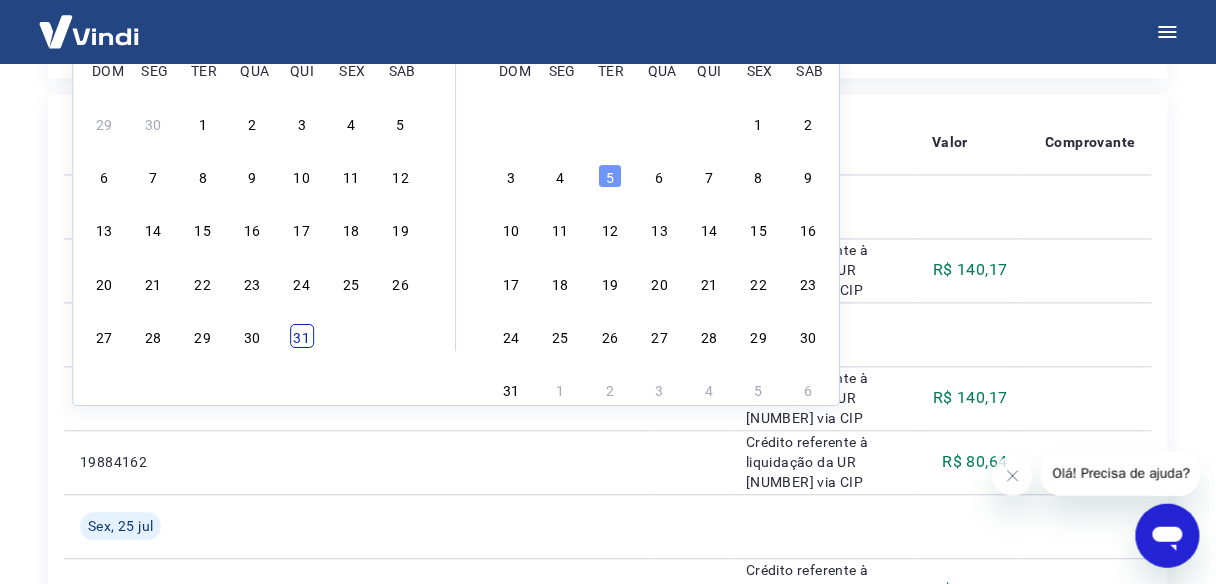 click on "31" at bounding box center (302, 337) 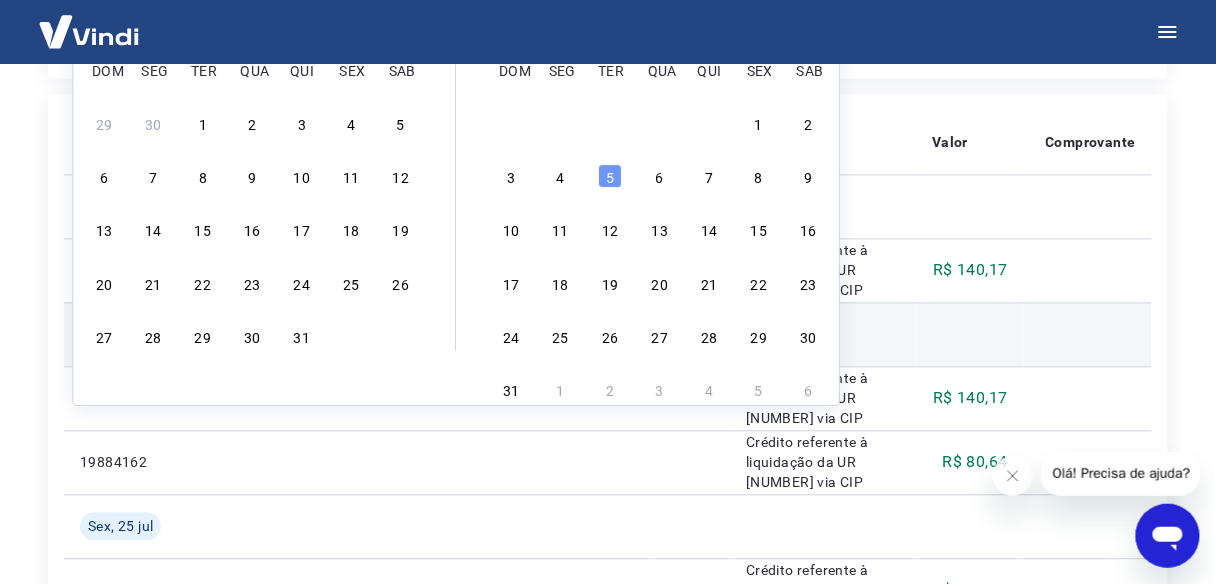 type on "31/07/2025" 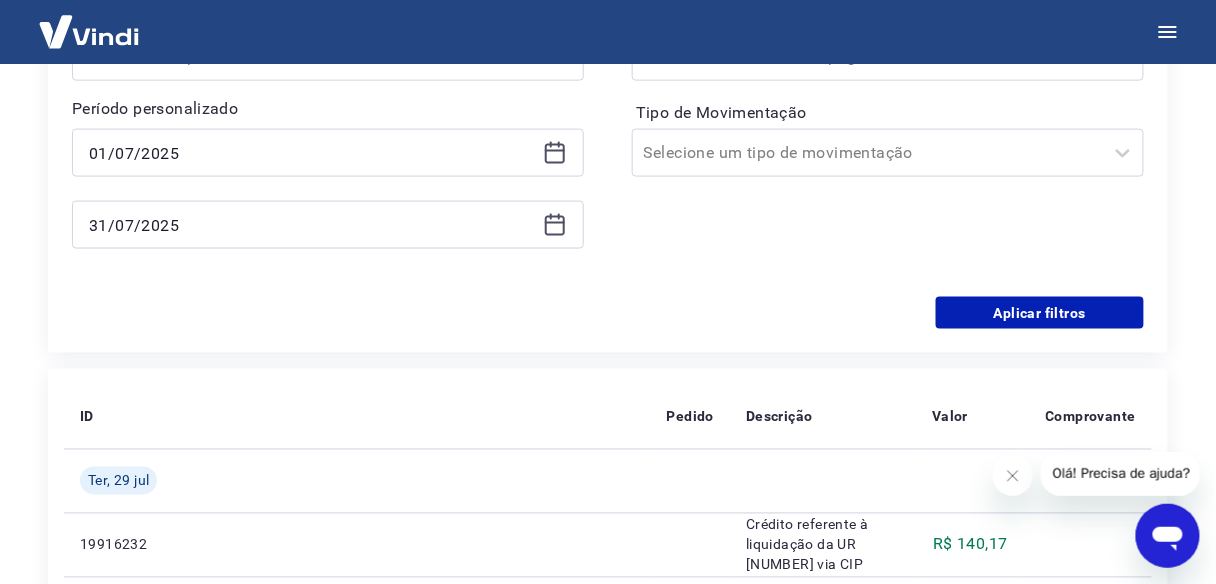scroll, scrollTop: 572, scrollLeft: 0, axis: vertical 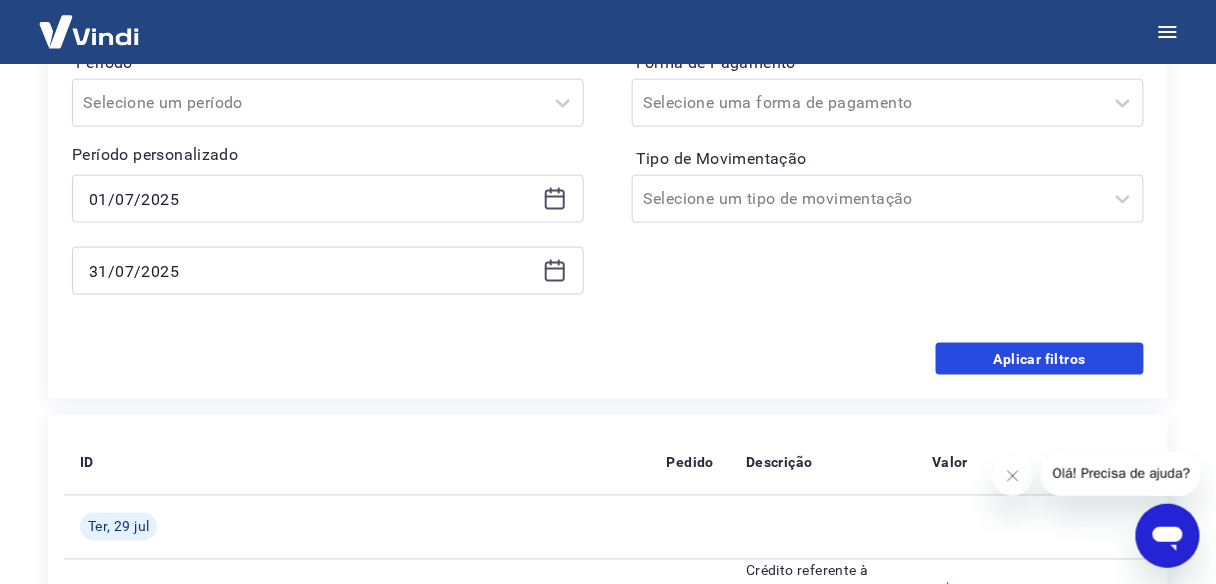 drag, startPoint x: 1010, startPoint y: 353, endPoint x: 796, endPoint y: 363, distance: 214.23352 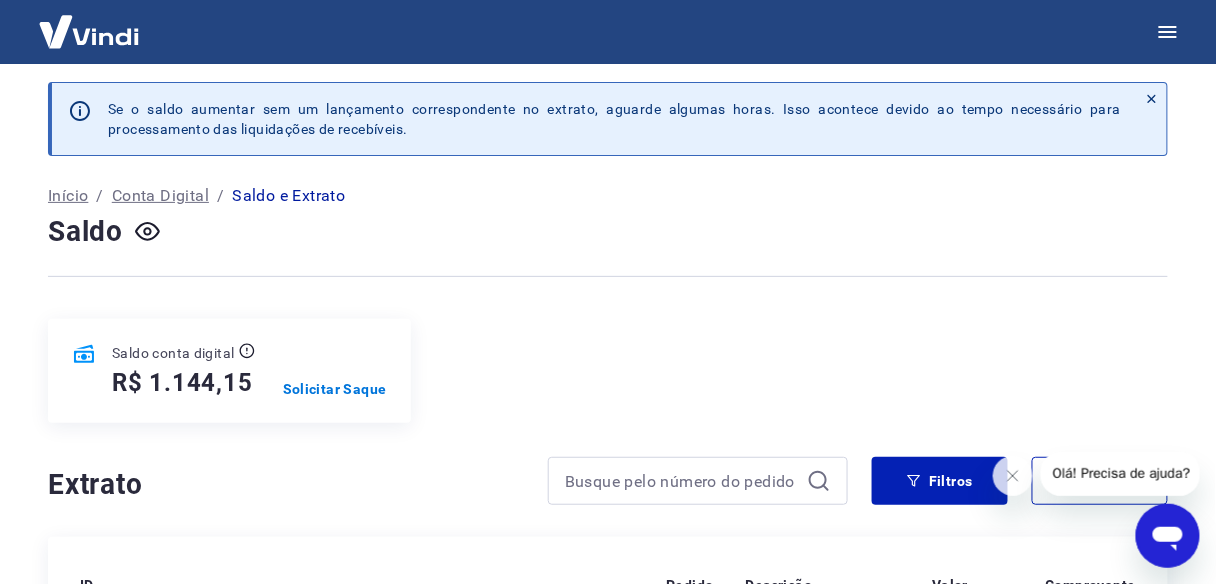 scroll, scrollTop: 0, scrollLeft: 0, axis: both 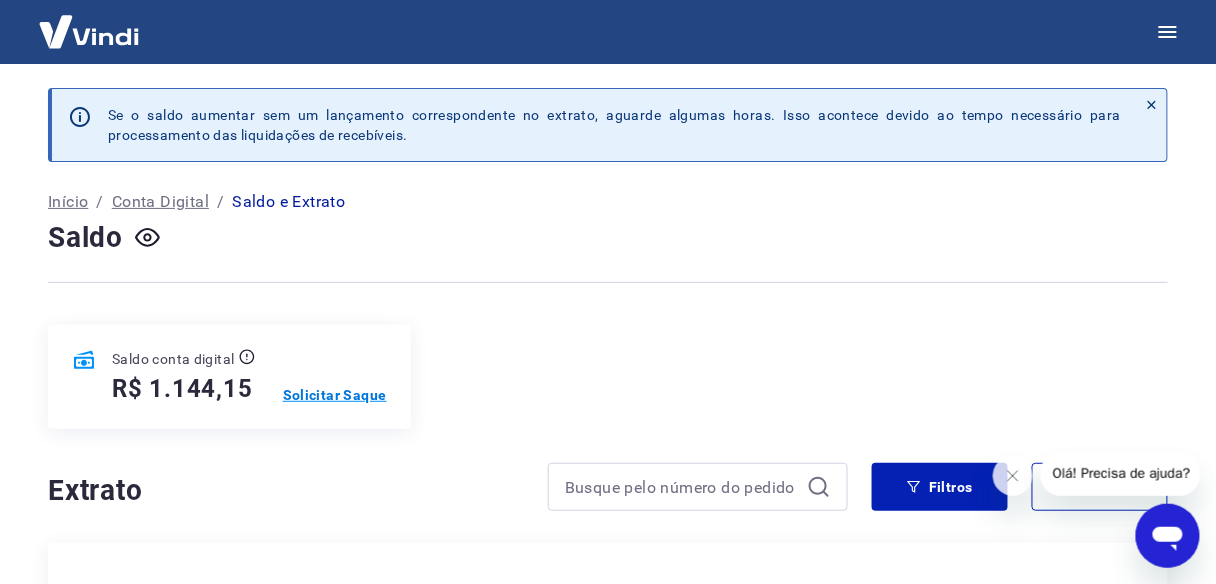 click on "Solicitar Saque" at bounding box center (335, 395) 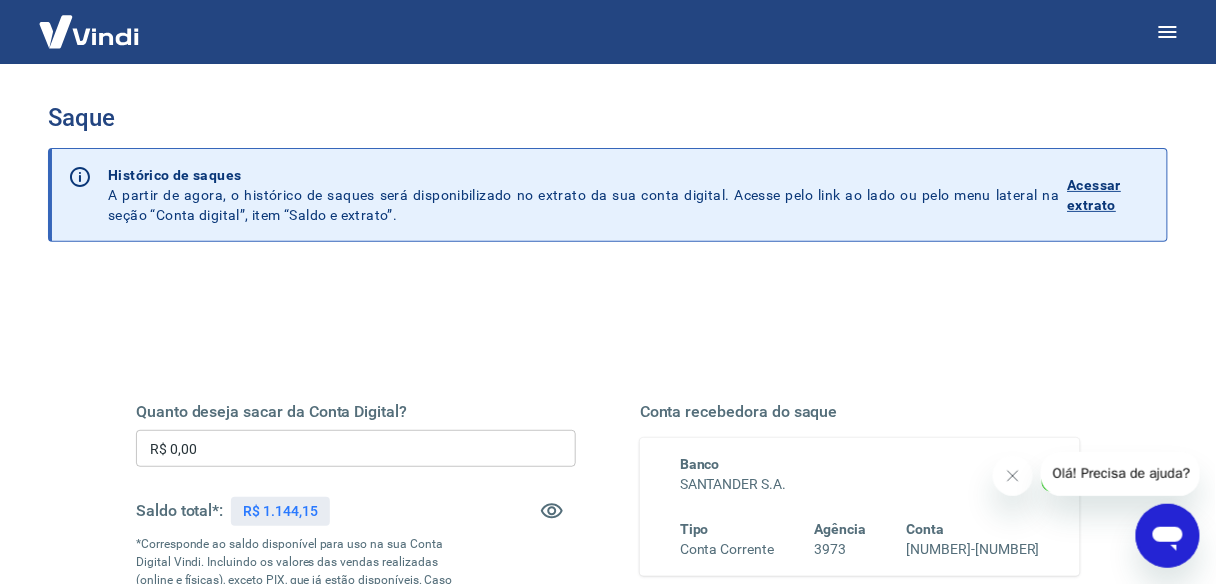 click on "R$ 0,00" at bounding box center [356, 448] 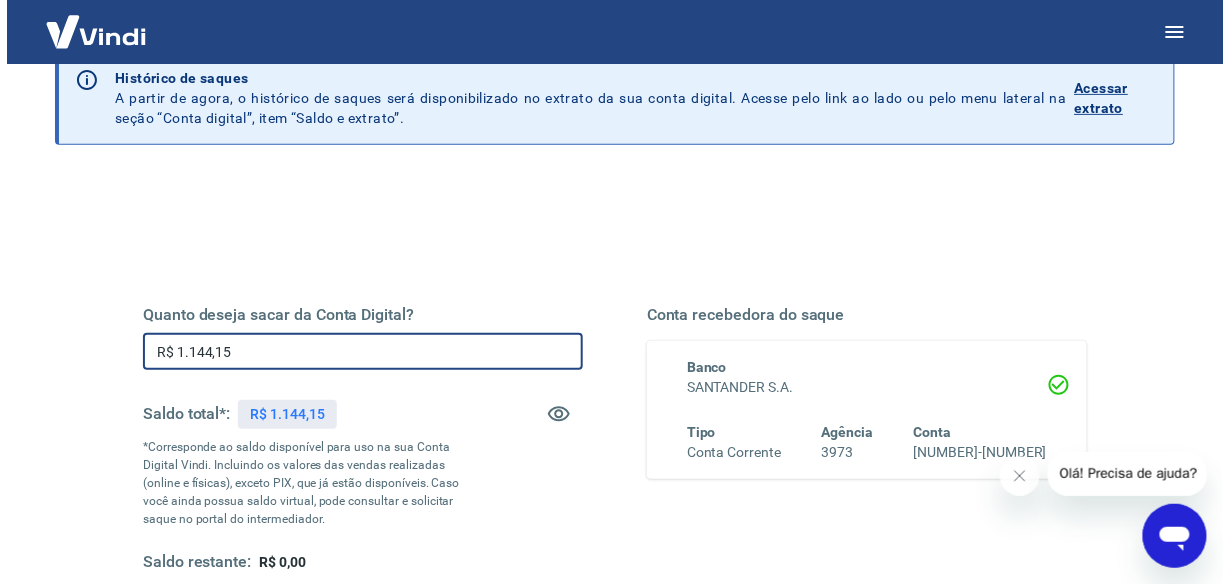 scroll, scrollTop: 320, scrollLeft: 0, axis: vertical 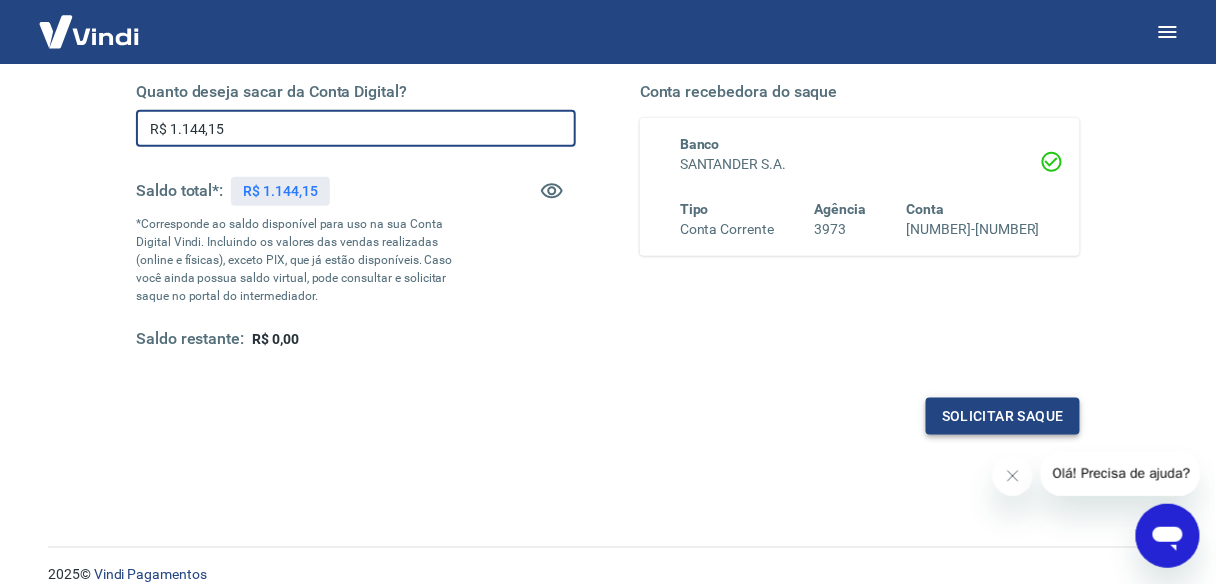 type on "R$ 1.144,15" 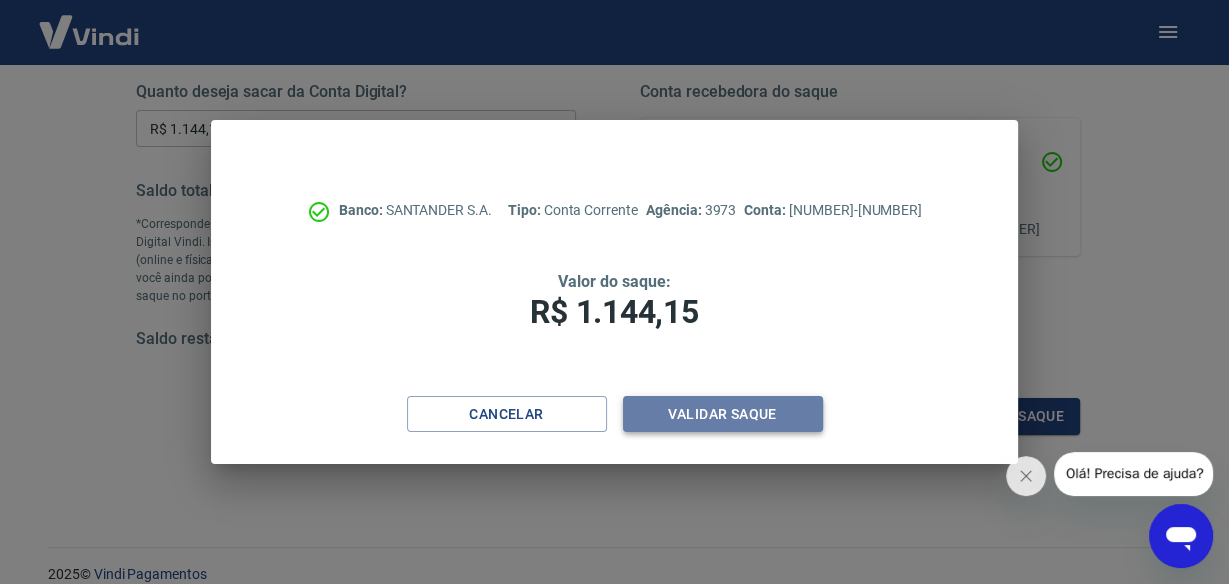 click on "Validar saque" at bounding box center [723, 414] 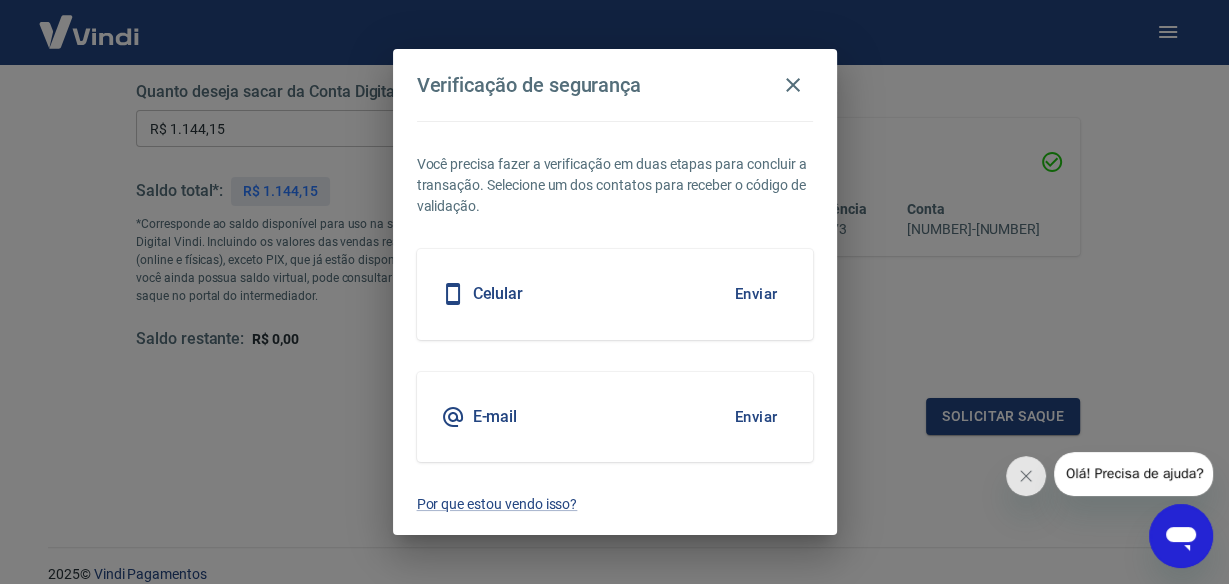 click on "E-mail Enviar" at bounding box center [615, 417] 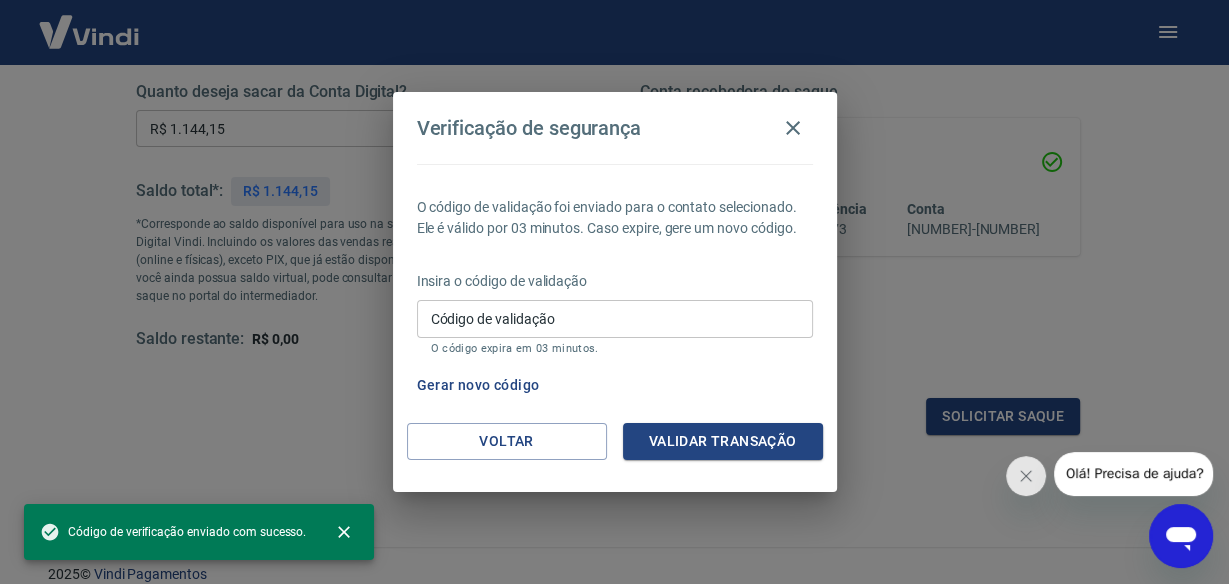 click on "O código de validação foi enviado para o contato selecionado. Ele é válido por 03 minutos. Caso expire, gere um novo código. Insira o código de validação Código de validação Código de validação O código expira em 03 minutos. Gerar novo código" at bounding box center [615, 293] 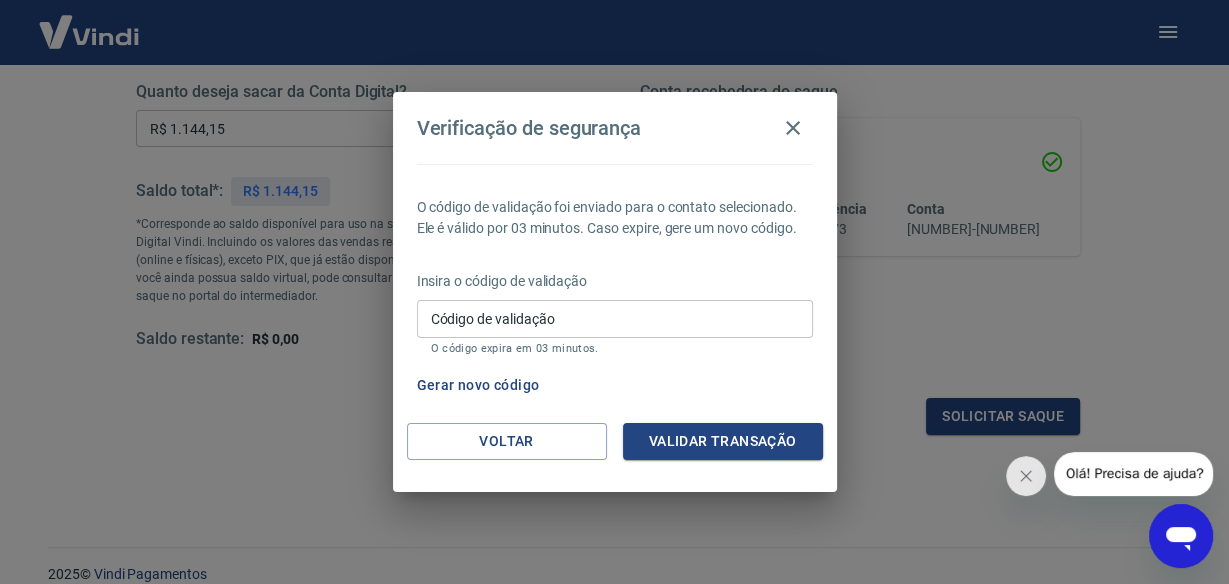 drag, startPoint x: 667, startPoint y: 327, endPoint x: 667, endPoint y: 313, distance: 14 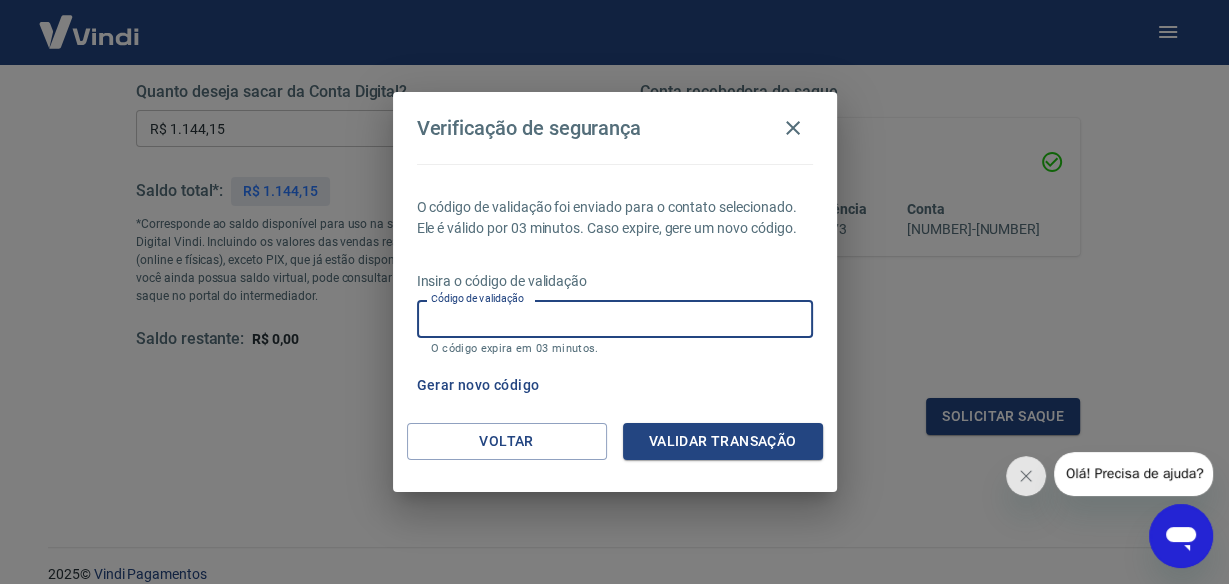 click on "Código de validação" at bounding box center (615, 318) 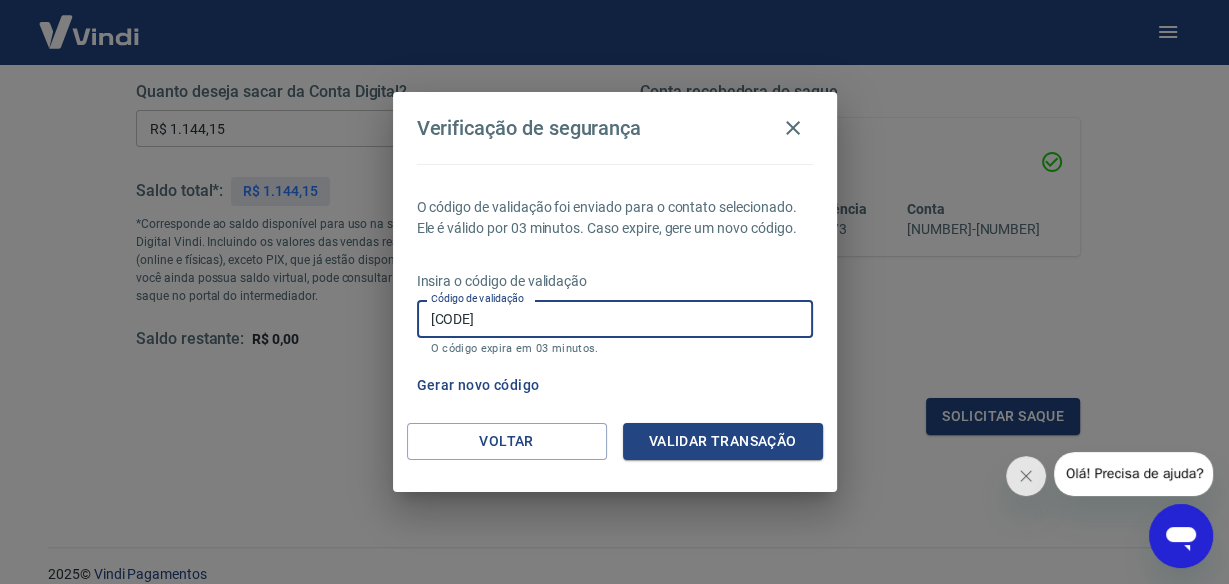 type on "711434" 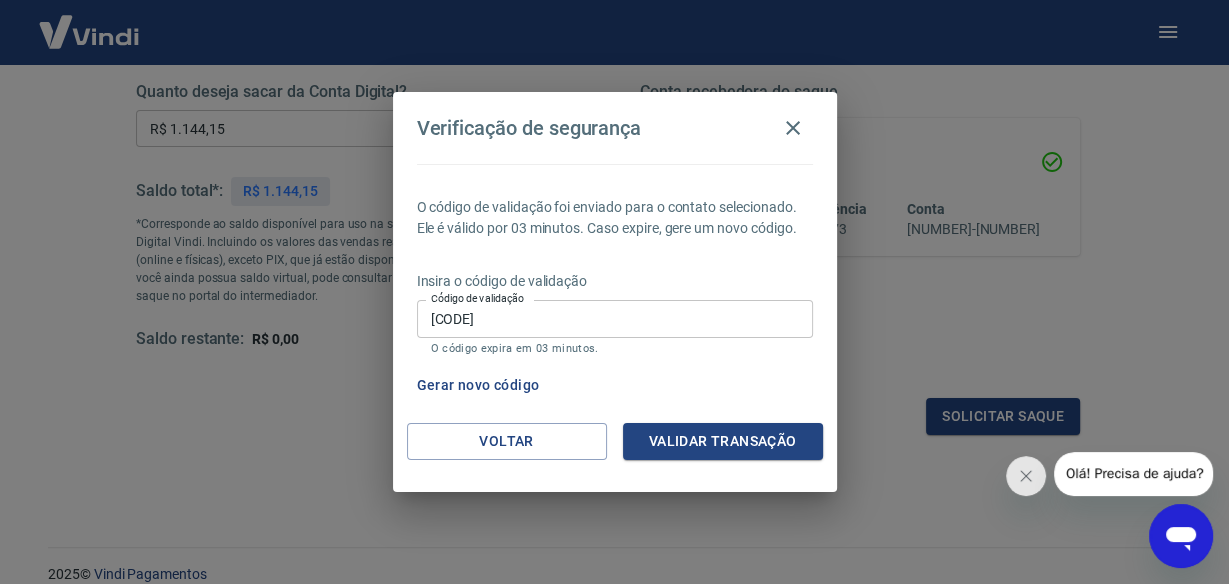 click on "O código de validação foi enviado para o contato selecionado. Ele é válido por 03 minutos. Caso expire, gere um novo código. Insira o código de validação Código de validação 711434 Código de validação O código expira em 03 minutos. Gerar novo código" at bounding box center (615, 293) 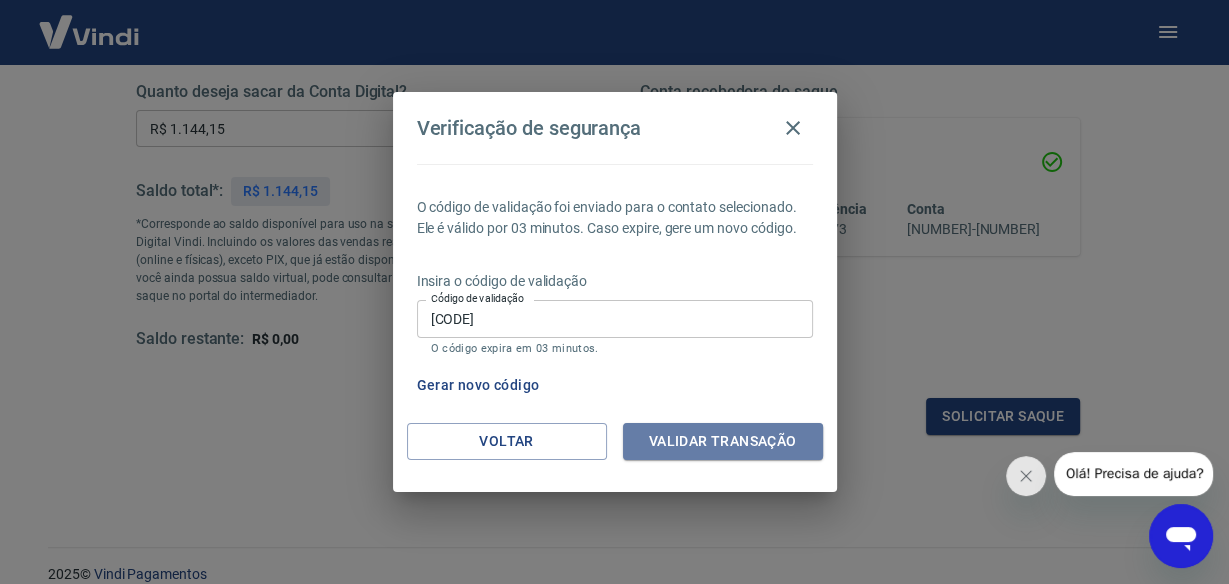 click on "Validar transação" at bounding box center (723, 441) 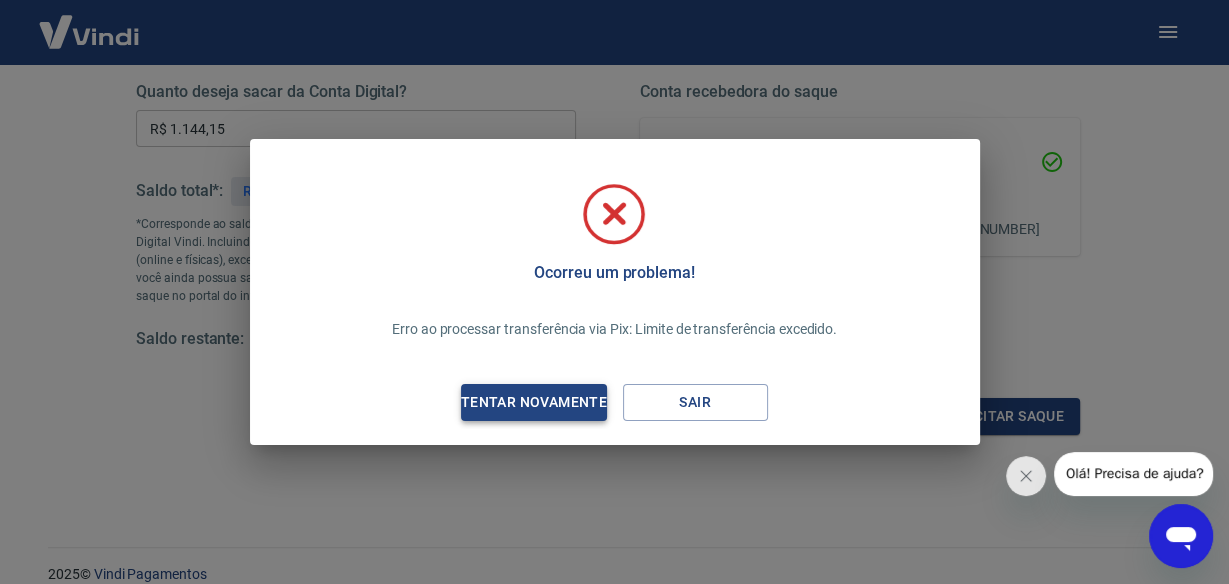 click on "Tentar novamente" at bounding box center (534, 402) 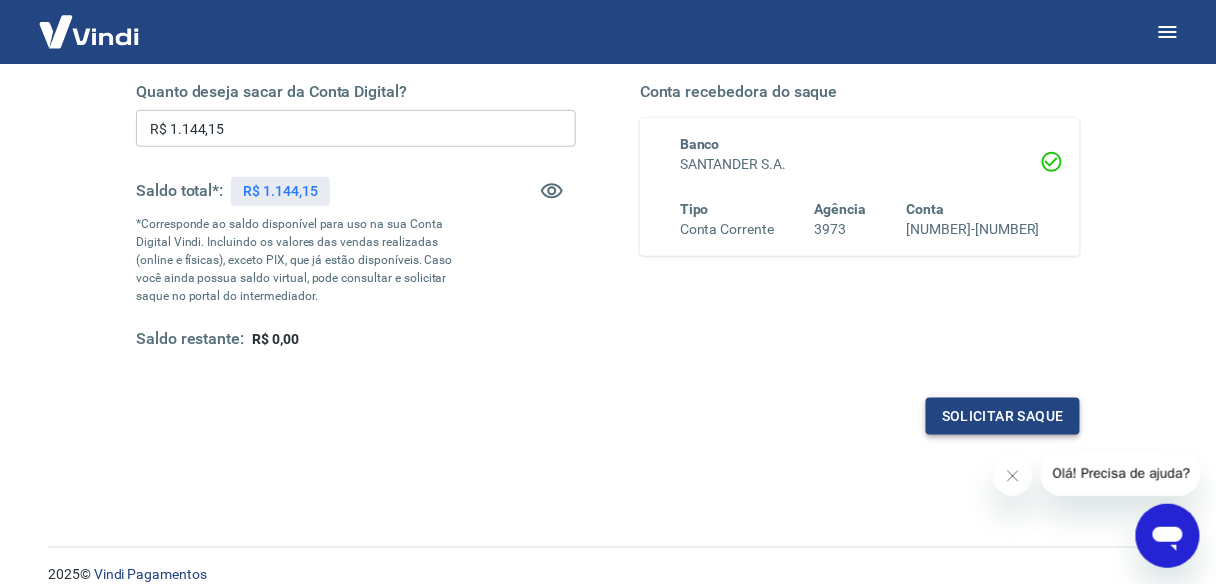 click on "Solicitar saque" at bounding box center [1003, 416] 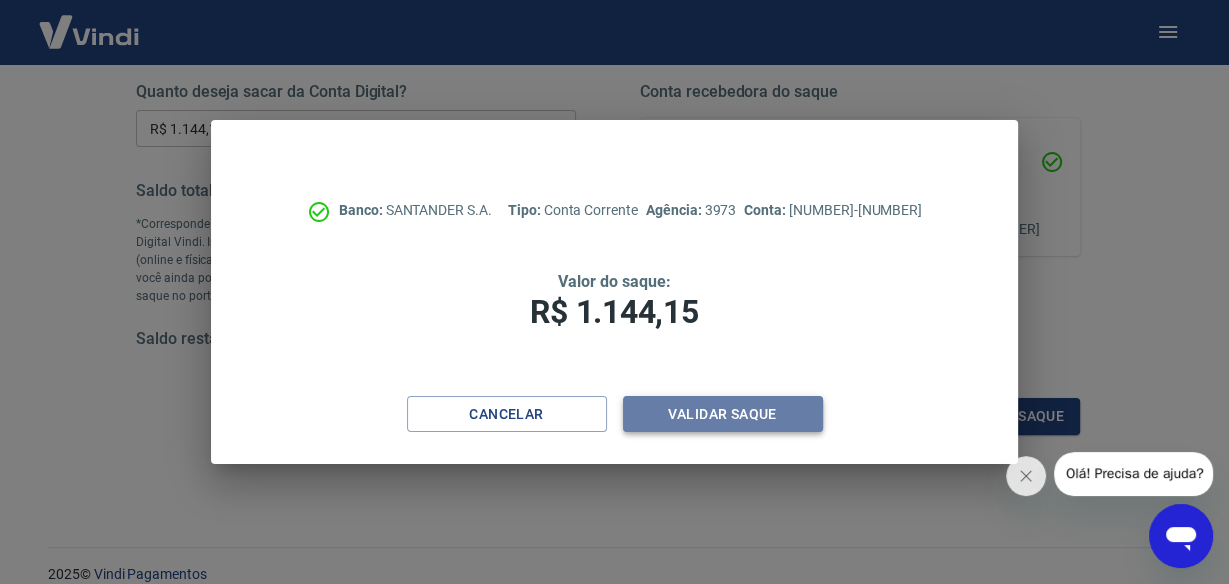 click on "Validar saque" at bounding box center (723, 414) 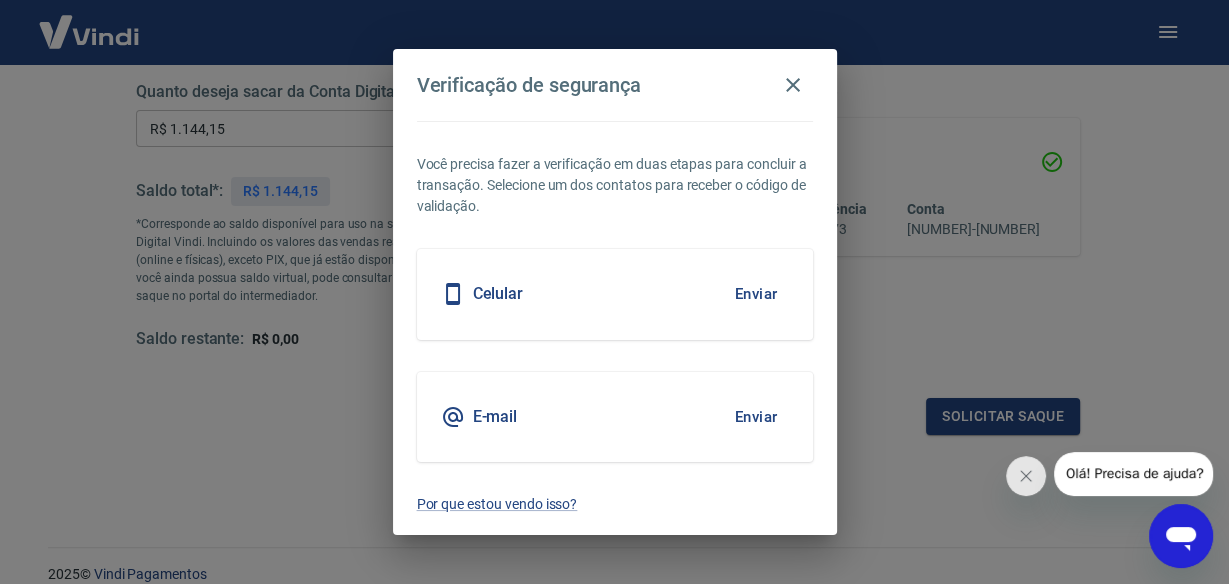 click on "Enviar" at bounding box center [756, 417] 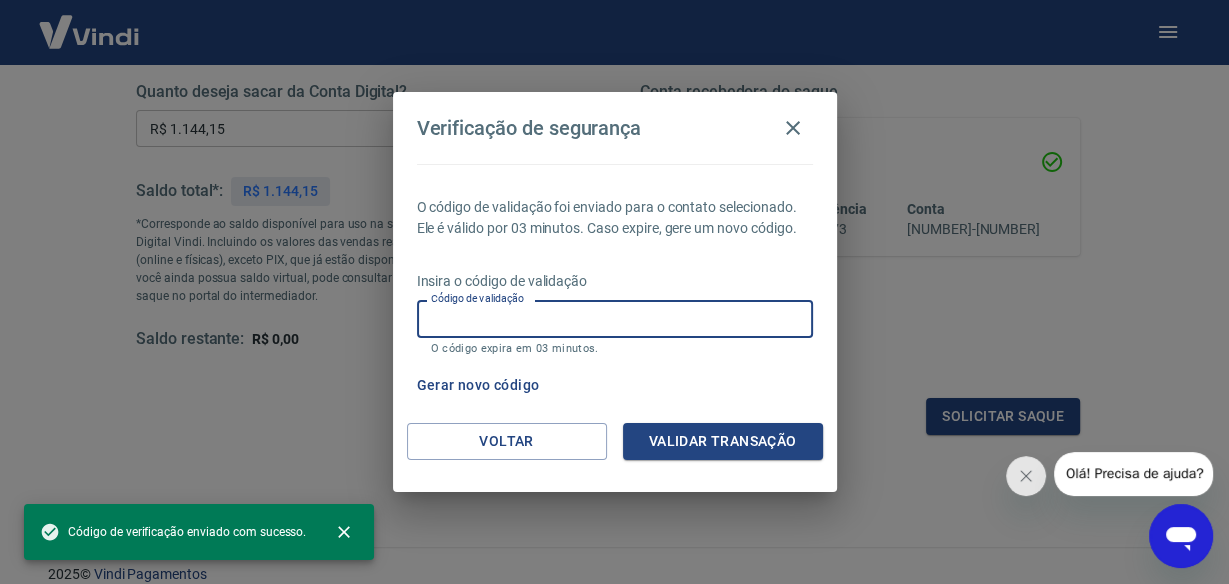 click on "Código de validação" at bounding box center (615, 318) 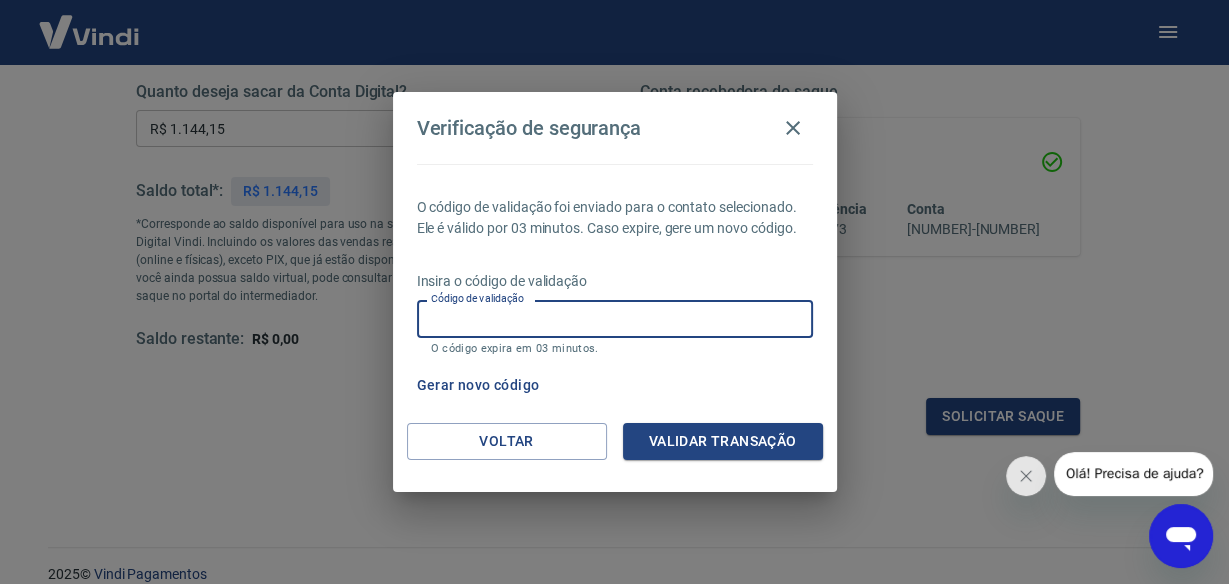 paste on "618478" 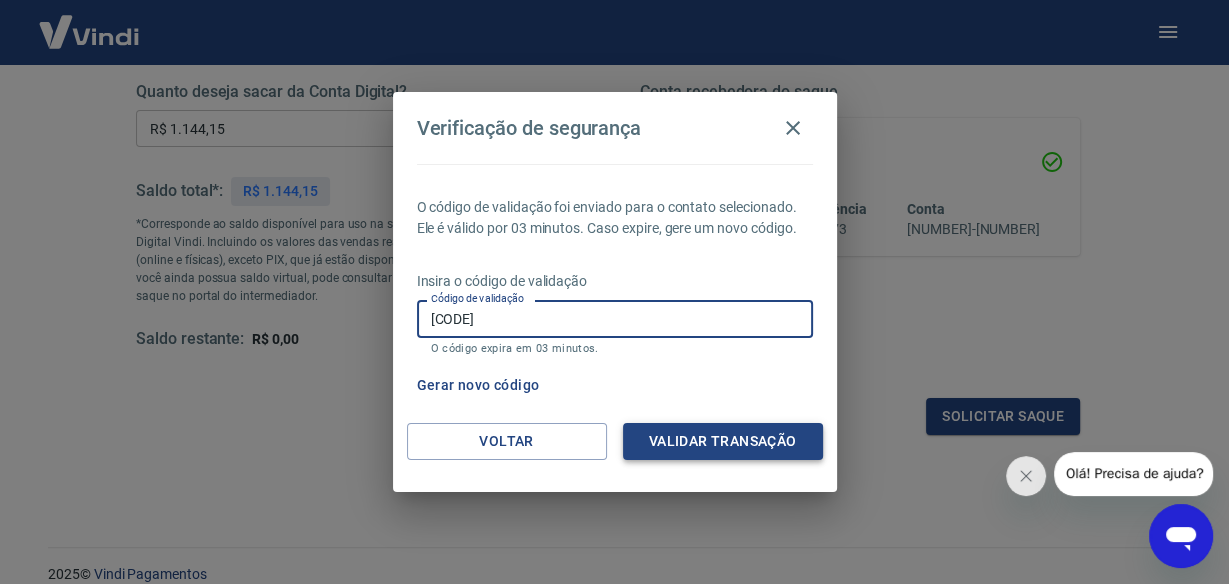 type on "618478" 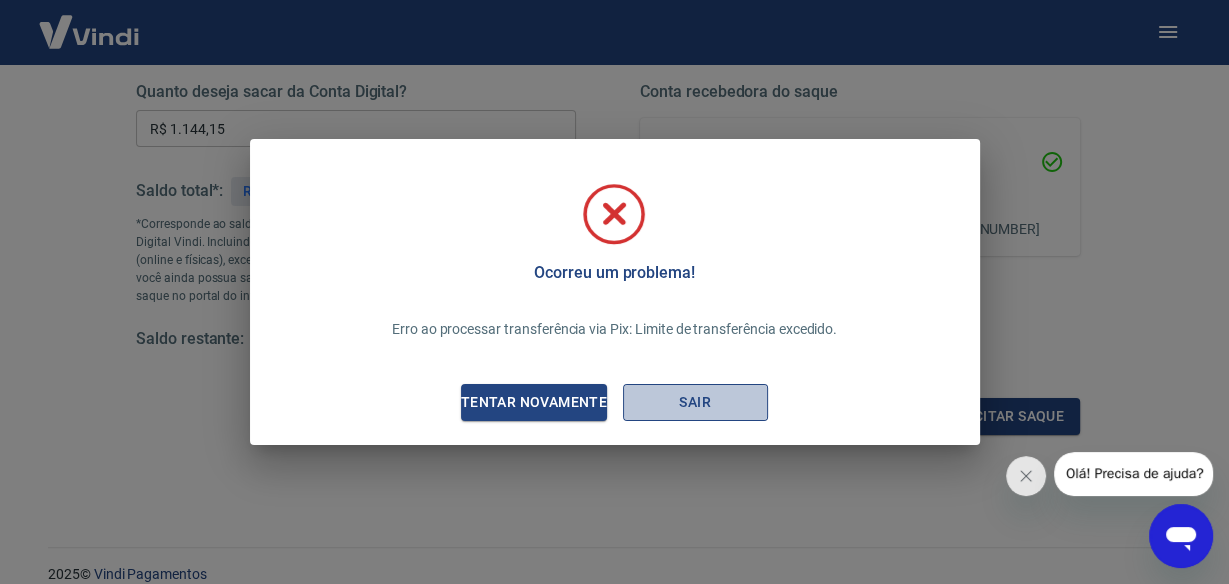 click on "Sair" at bounding box center (695, 402) 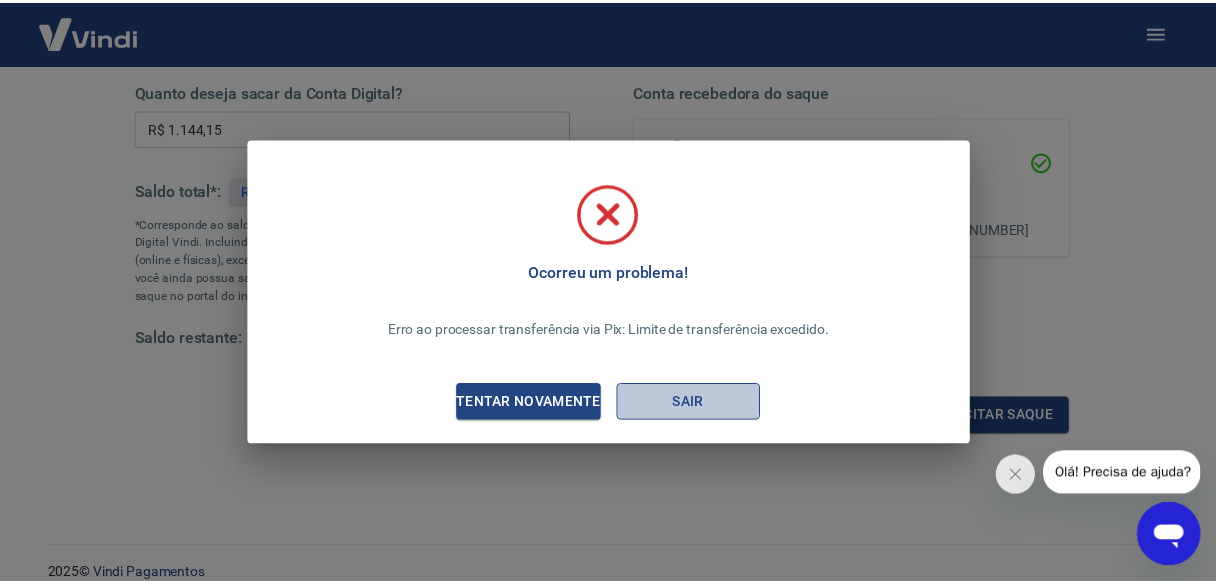 scroll, scrollTop: 0, scrollLeft: 0, axis: both 